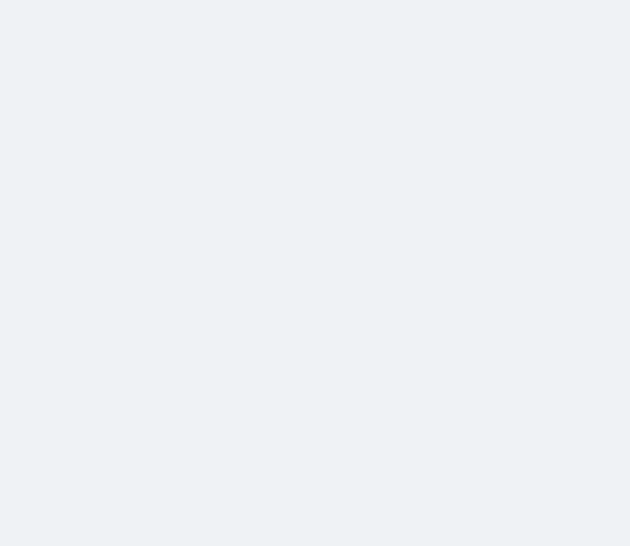 scroll, scrollTop: 0, scrollLeft: 0, axis: both 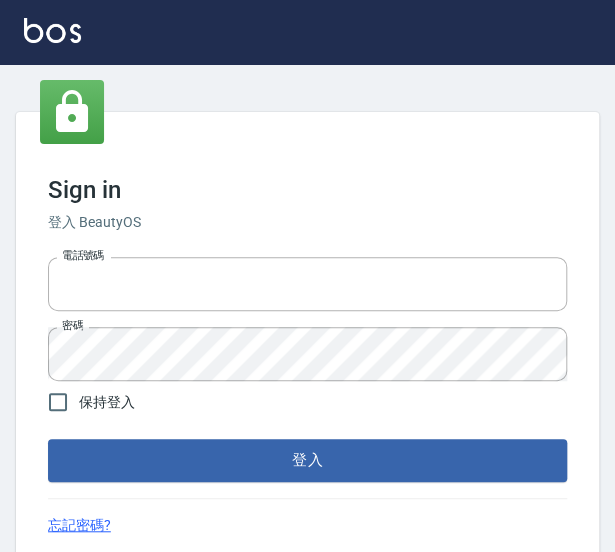 type on "[PHONE]" 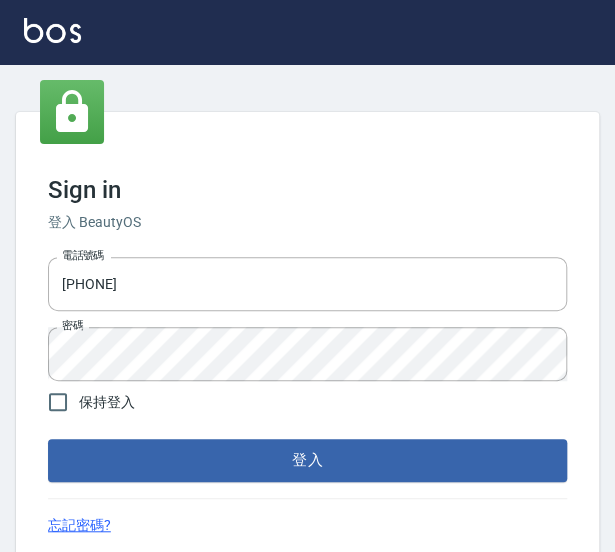 click on "Sign in 登入 BeautyOS 電話號碼 [PHONE] 電話號碼 密碼 密碼 保持登入 登入 忘記密碼?" at bounding box center (307, 336) 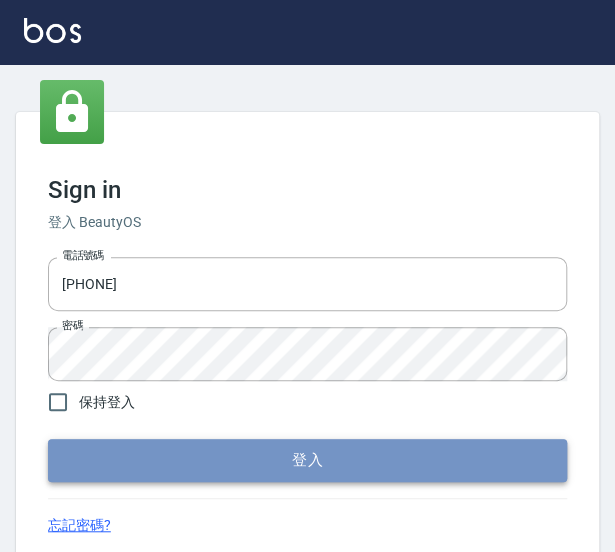click on "登入" at bounding box center (307, 460) 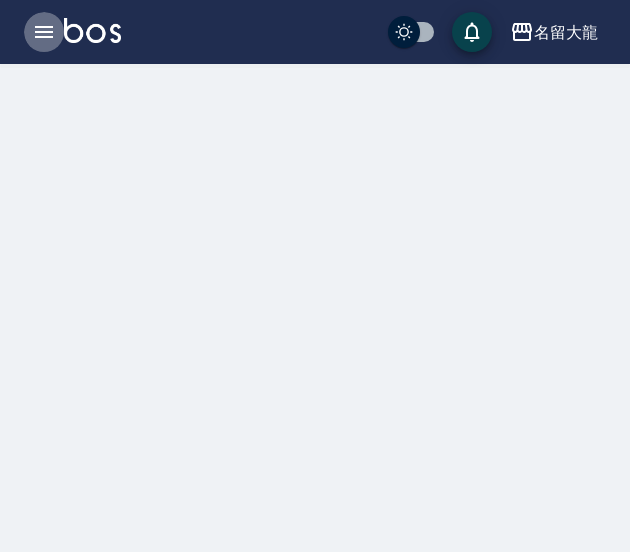 click 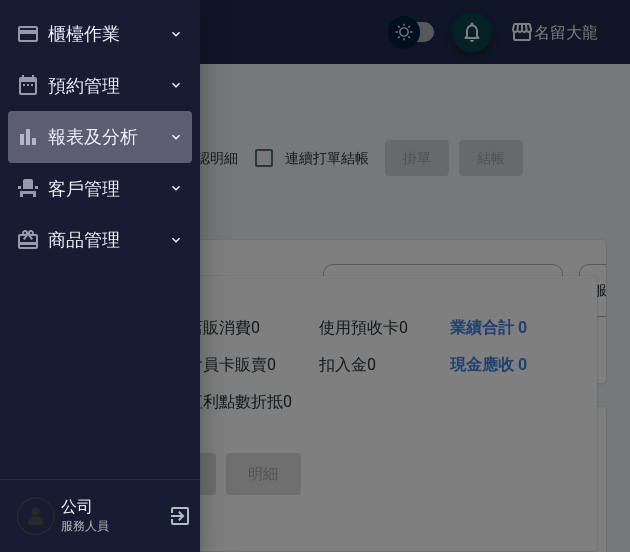 click on "報表及分析" at bounding box center [100, 137] 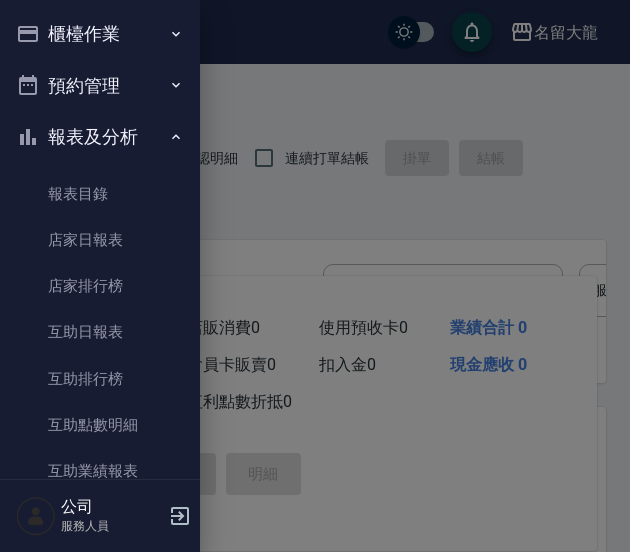scroll, scrollTop: 419, scrollLeft: 0, axis: vertical 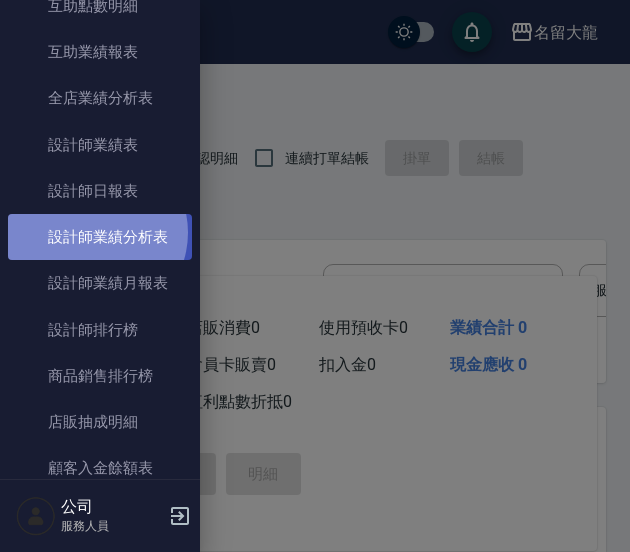 click on "設計師業績分析表" at bounding box center (100, 237) 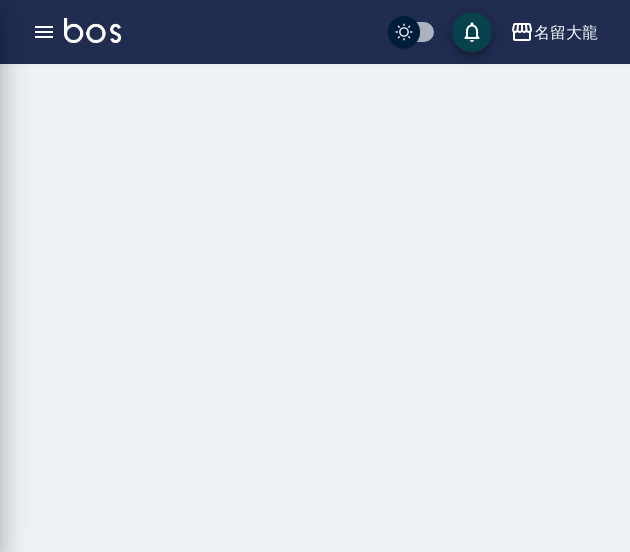 click on "設計師業績分析表" at bounding box center [-100, 237] 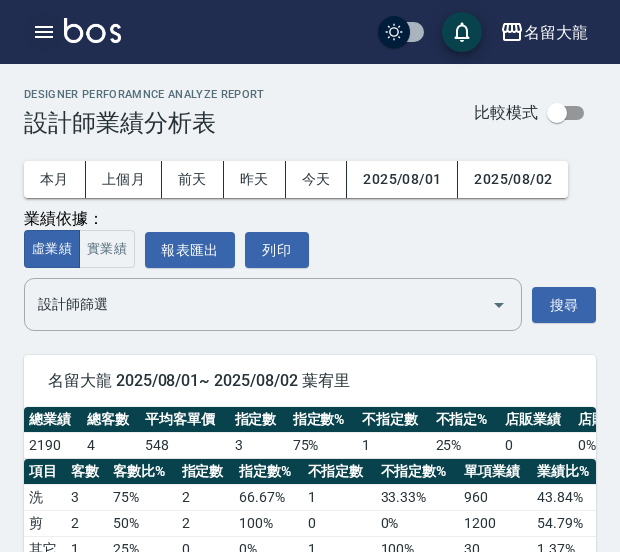 click at bounding box center [44, 32] 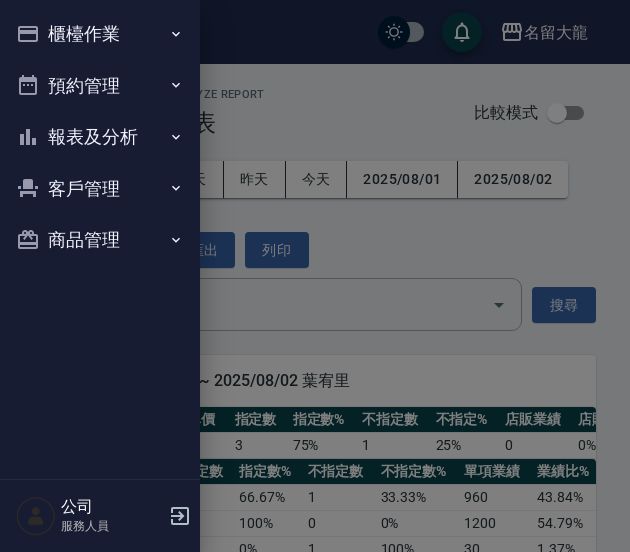 click on "報表及分析" at bounding box center (100, 137) 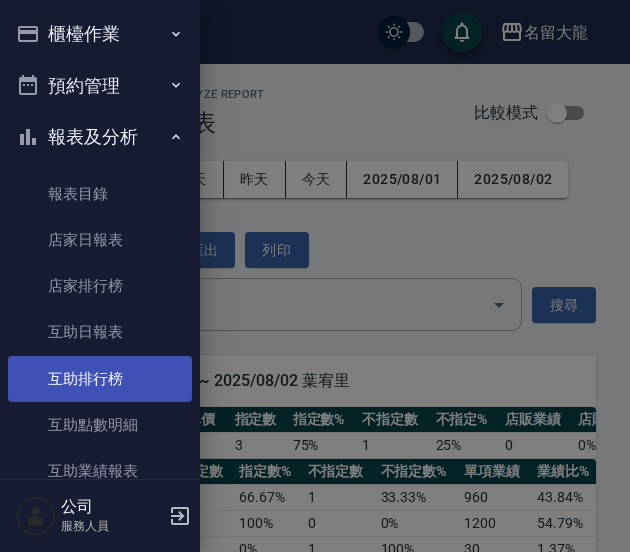 type 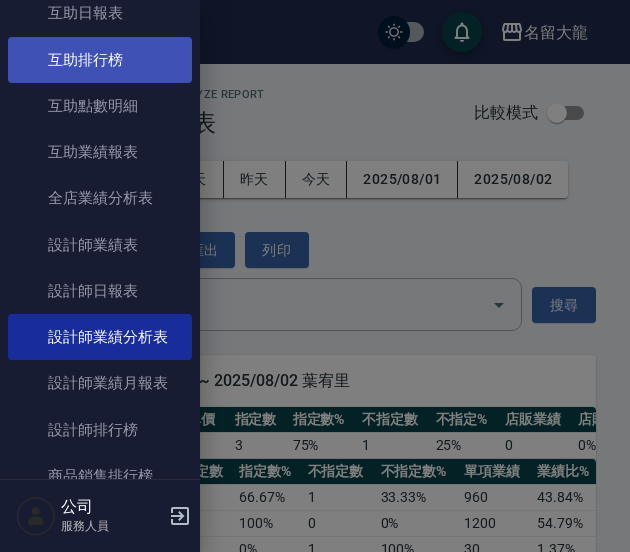scroll, scrollTop: 320, scrollLeft: 0, axis: vertical 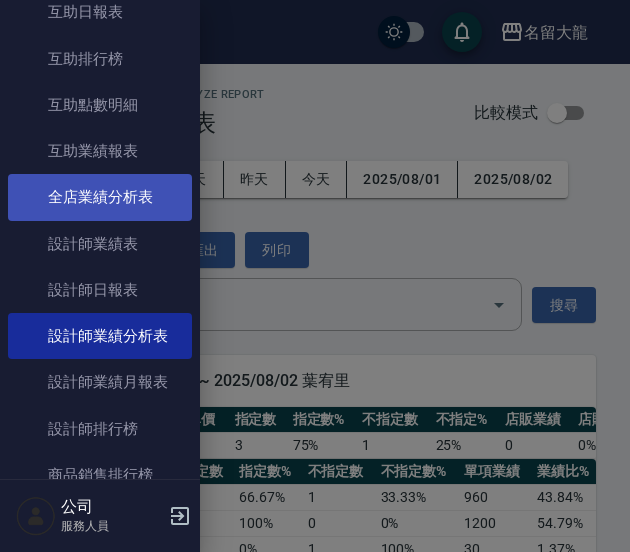 click on "全店業績分析表" at bounding box center (100, 197) 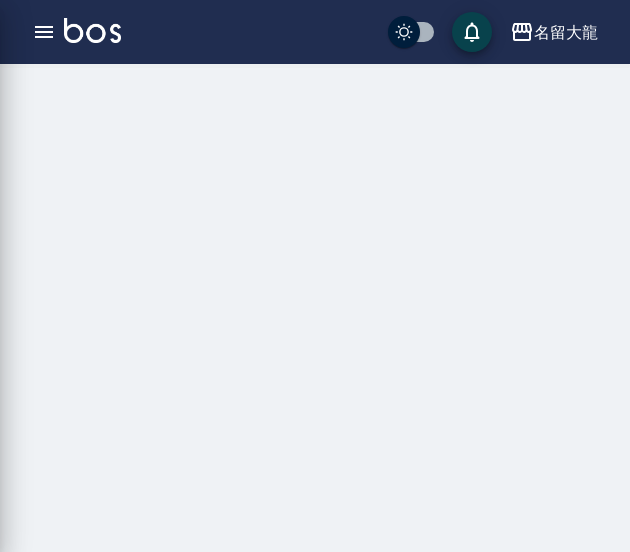 click on "櫃檯作業 打帳單 帳單列表 掛單列表 現金收支登錄 高階收支登錄 材料自購登錄 每日結帳 排班表 現場電腦打卡 預約管理 預約管理 單日預約紀錄 單週預約紀錄 報表及分析 報表目錄 店家日報表 店家排行榜 互助日報表 互助排行榜 互助點數明細 互助業績報表 全店業績分析表 設計師業績表 設計師日報表 設計師業績分析表 設計師業績月報表 設計師排行榜 商品銷售排行榜 店販抽成明細 顧客入金餘額表 每日非現金明細 每日收支明細 客戶管理 客戶列表 卡券管理 入金管理 商品管理 商品分類設定 商品列表 公司  服務人員" at bounding box center [100, 276] 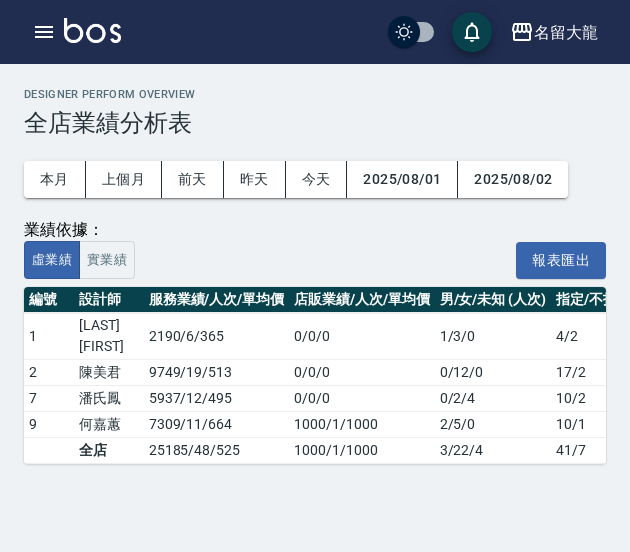 click on "名留大龍 登出" at bounding box center [315, 32] 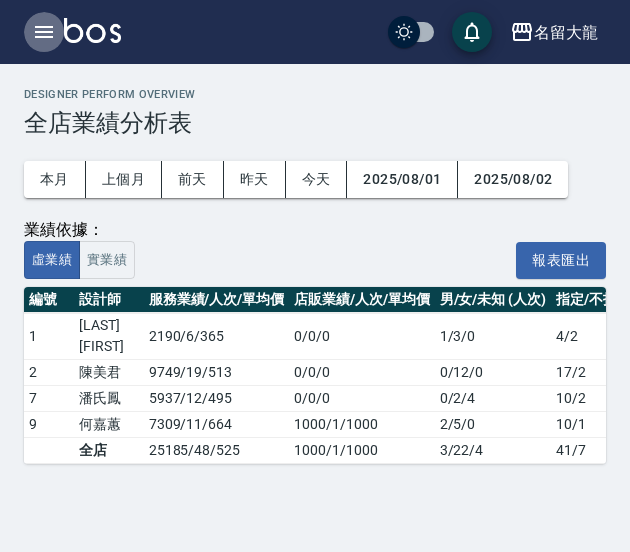 click 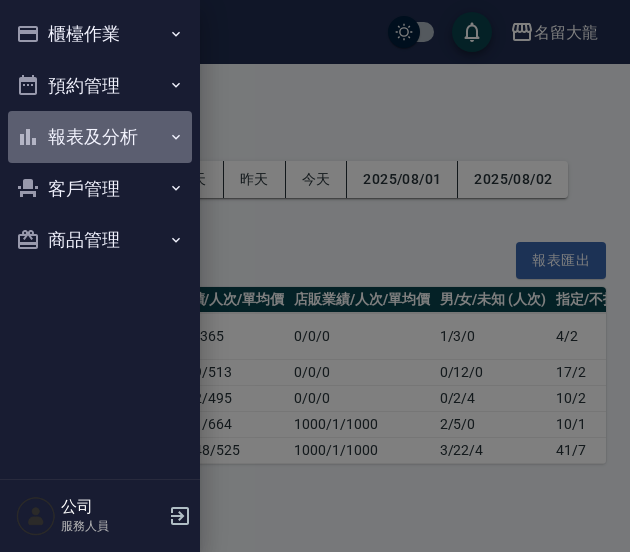 click on "報表及分析" at bounding box center [100, 137] 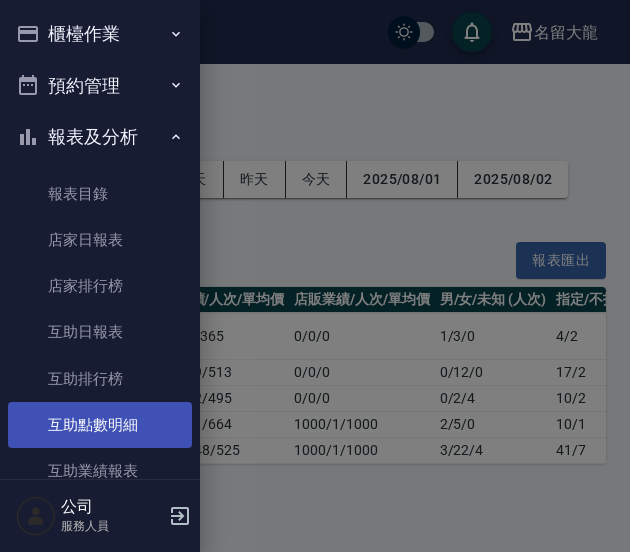 type 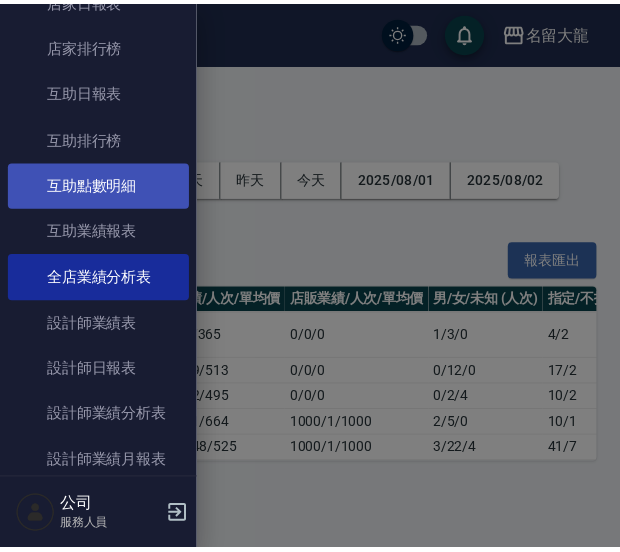 scroll, scrollTop: 280, scrollLeft: 0, axis: vertical 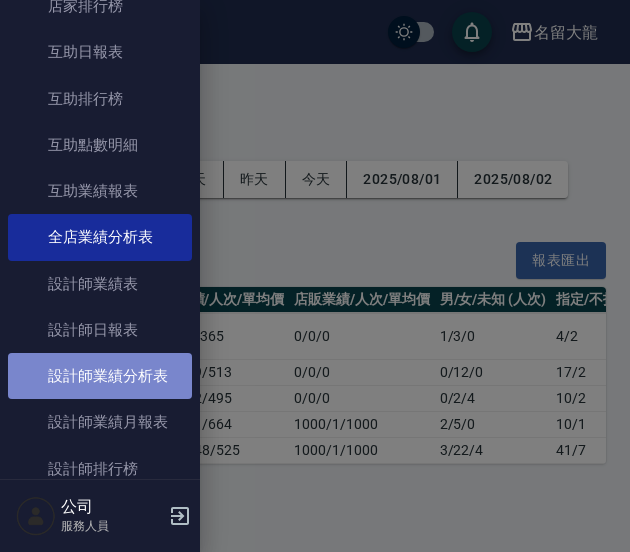 click on "設計師業績分析表" at bounding box center [100, 376] 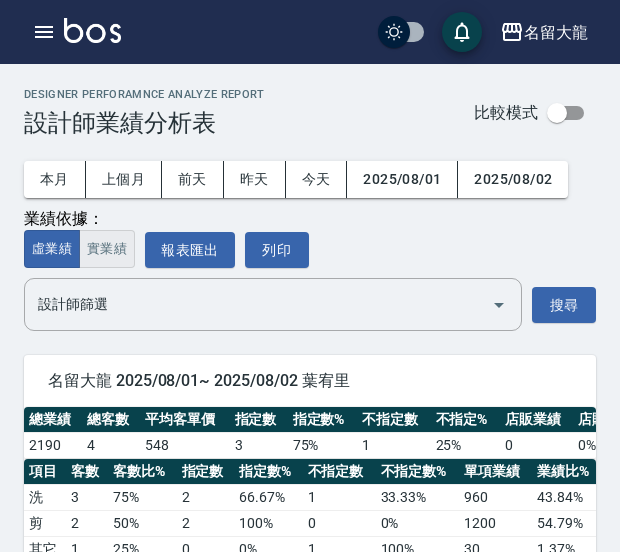 click on "實業績" at bounding box center (107, 249) 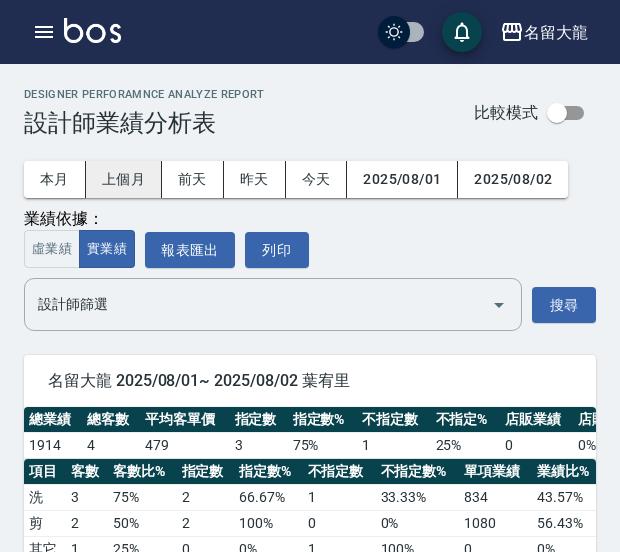 click on "上個月" at bounding box center [124, 179] 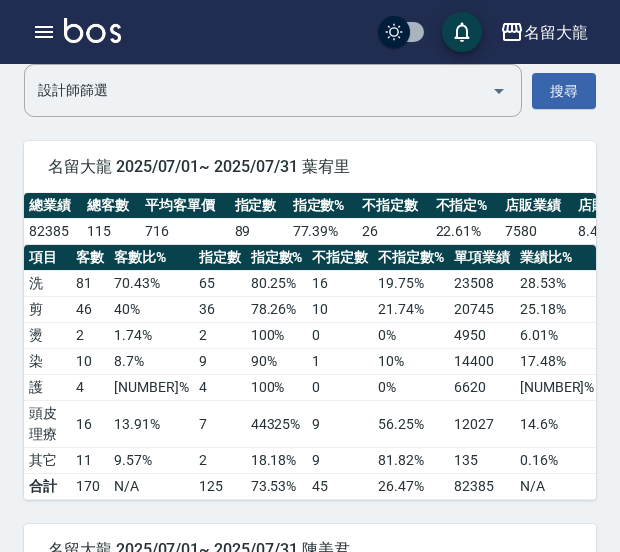 scroll, scrollTop: 232, scrollLeft: 0, axis: vertical 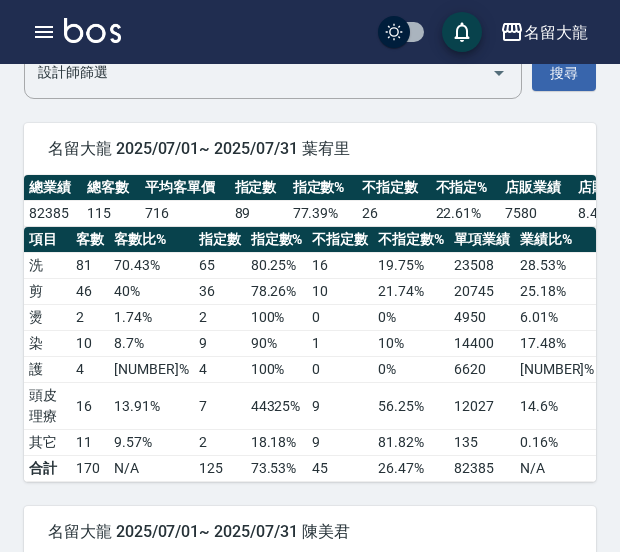 click on "名留大龍      2025/07/01~ 2025/07/31  葉宥里 總業績 總客數 平均客單價 指定數 指定數% 不指定數 不指定% 店販業績 店販業績比% 82385 115 716 89 77.39 % 26 22.61 % 7580 8.43 % 項目 客數 客數比% 指定數 指定數% 不指定數 不指定數% 單項業績 業績比% 平均單價 洗 81 70.43 % 65 80.25 % 16 19.75 % 23508 28.53 % 290 剪 46 40 % 36 78.26 % 10 21.74 % 20745 25.18 % 451 燙 2 1.74 % 2 100 % 0 0 % 4950 6.01 % 2475 染 10 8.7 % 9 90 % 1 10 % 14400 17.48 % 1440 護 4 3.48 % 4 100 % 0 0 % 6620 8.04 % 1655 頭皮理療 16 13.91 % 7 43.75 % 9 56.25 % 12027 14.6 % 752 其它 11 9.57 % 2 18.18 % 9 81.82 % 135 0.16 % 12 合計 170 N/A 125 %" at bounding box center (310, 1019) 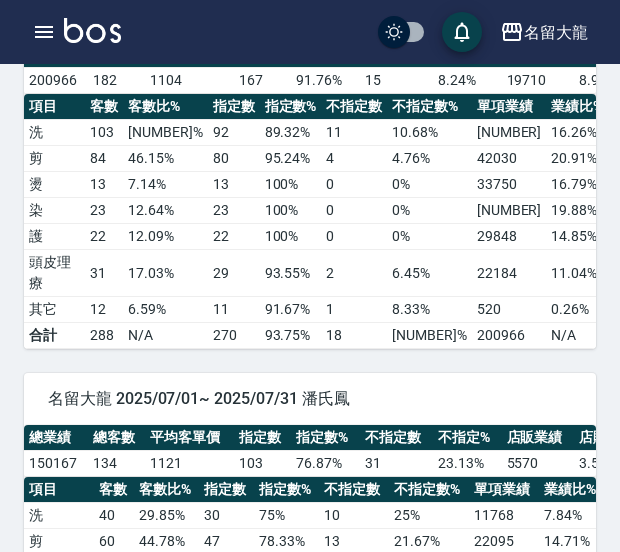 scroll, scrollTop: 692, scrollLeft: 0, axis: vertical 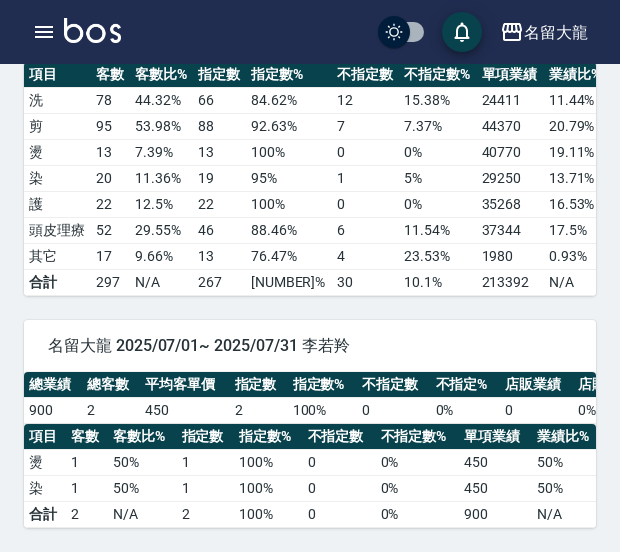 click on "名留大龍      2025/07/01~ 2025/07/31  葉宥里 總業績 總客數 平均客單價 指定數 指定數% 不指定數 不指定% 店販業績 店販業績比% 82385 115 716 89 77.39 % 26 22.61 % 7580 8.43 % 項目 客數 客數比% 指定數 指定數% 不指定數 不指定數% 單項業績 業績比% 平均單價 洗 81 70.43 % 65 80.25 % 16 19.75 % 23508 28.53 % 290 剪 46 40 % 36 78.26 % 10 21.74 % 20745 25.18 % 451 燙 2 1.74 % 2 100 % 0 0 % 4950 6.01 % 2475 染 10 8.7 % 9 90 % 1 10 % 14400 17.48 % 1440 護 4 3.48 % 4 100 % 0 0 % 6620 8.04 % 1655 頭皮理療 16 13.91 % 7 43.75 % 9 56.25 % 12027 14.6 % 752 其它 11 9.57 % 2 18.18 % 9 81.82 % 135 0.16 % 12 合計 170 N/A 125 %" at bounding box center [310, -636] 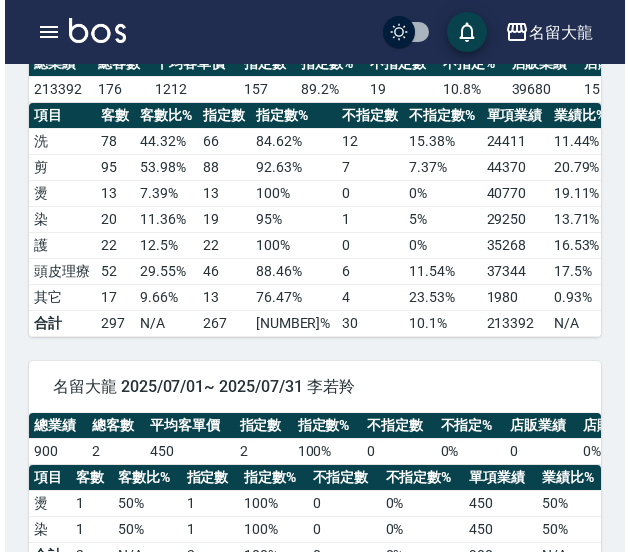 scroll, scrollTop: 1812, scrollLeft: 0, axis: vertical 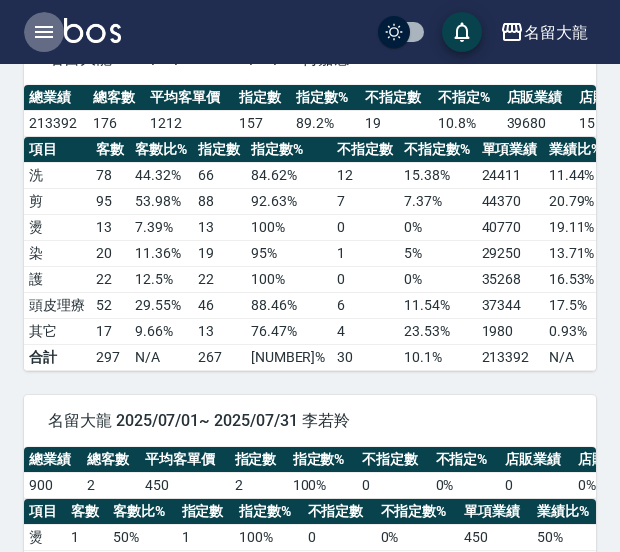 click 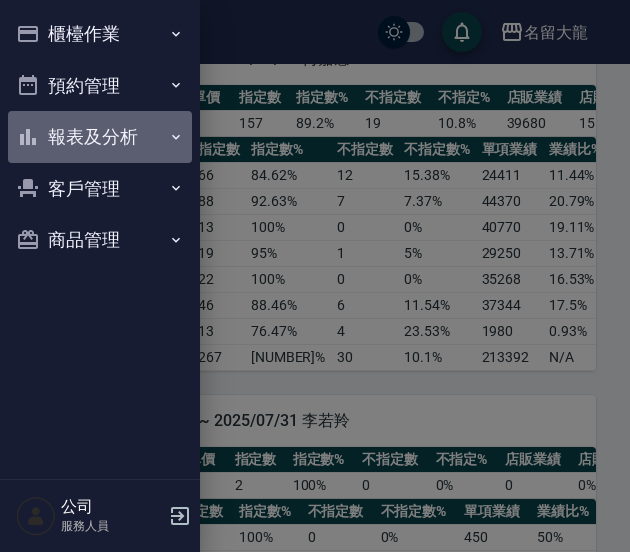 click on "報表及分析" at bounding box center (100, 137) 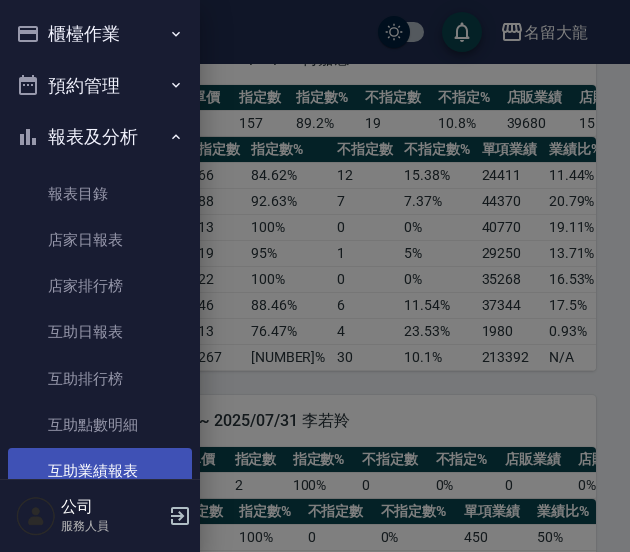 click on "互助業績報表" at bounding box center [100, 471] 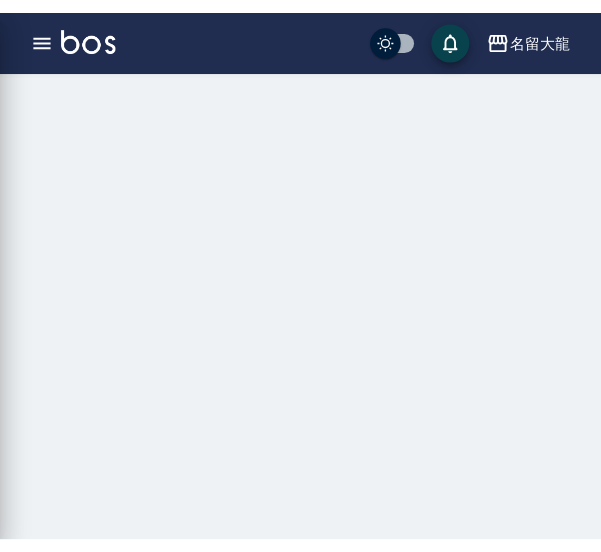 scroll, scrollTop: 0, scrollLeft: 0, axis: both 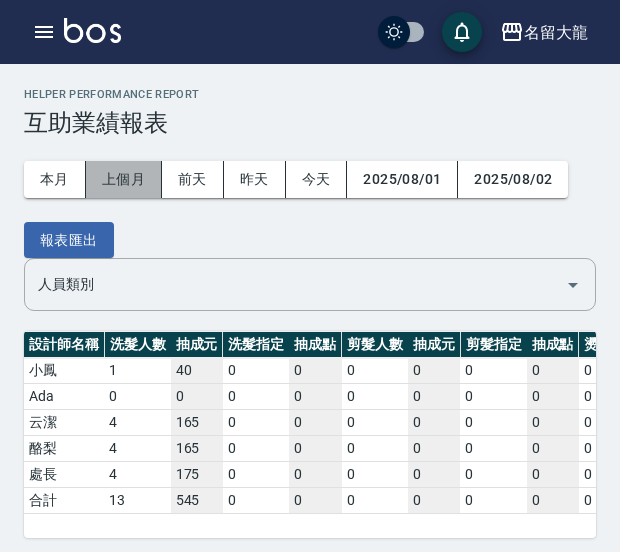 click on "上個月" at bounding box center (124, 179) 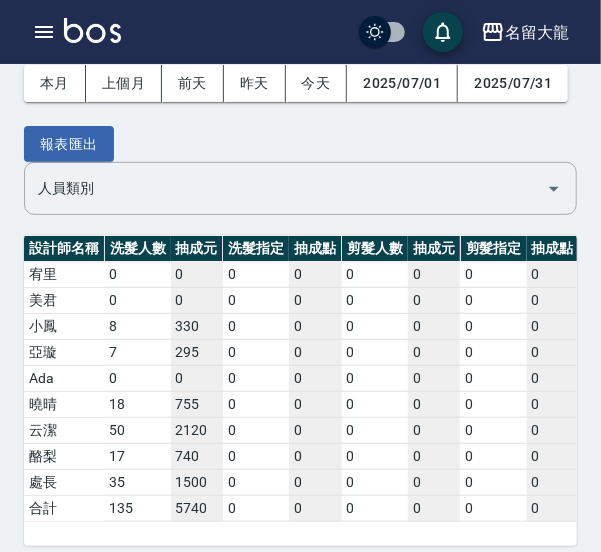 scroll, scrollTop: 106, scrollLeft: 0, axis: vertical 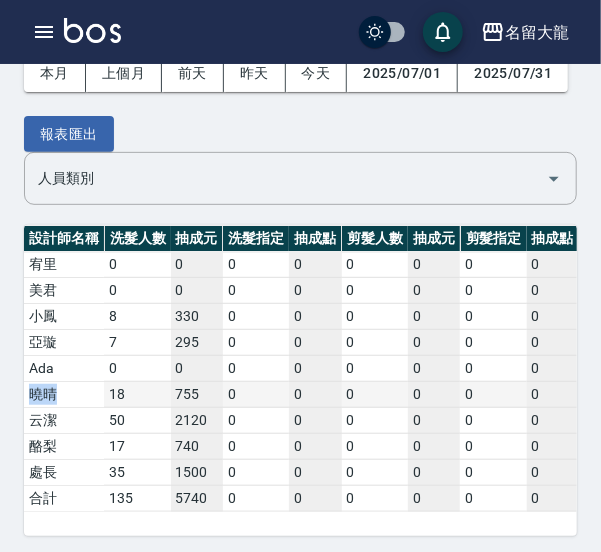 drag, startPoint x: 51, startPoint y: 391, endPoint x: 25, endPoint y: 392, distance: 26.019224 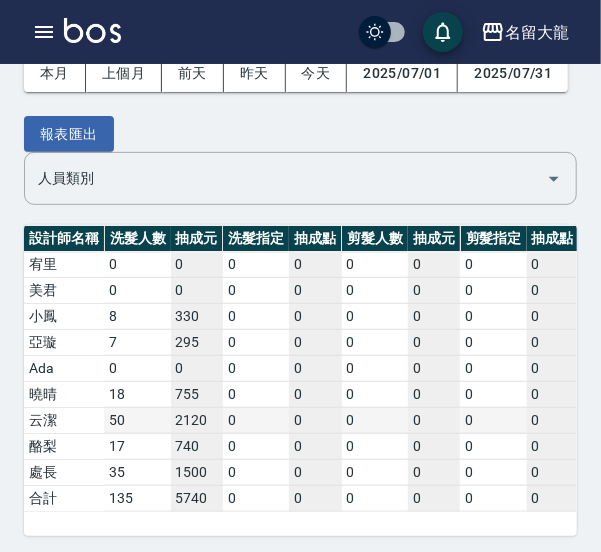 click on "云潔" at bounding box center [64, 421] 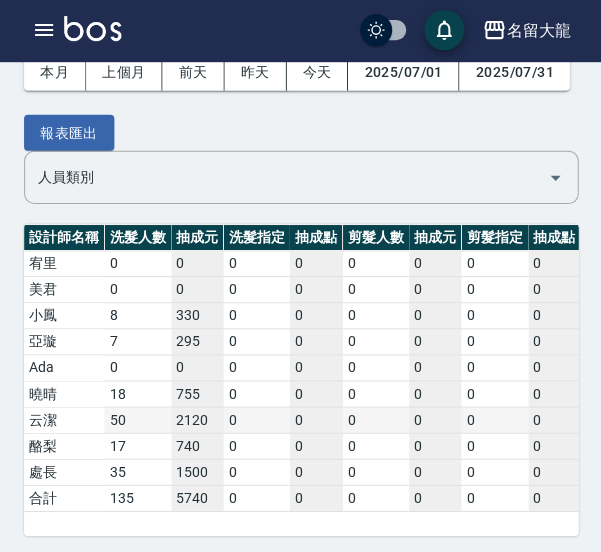 scroll, scrollTop: 105, scrollLeft: 0, axis: vertical 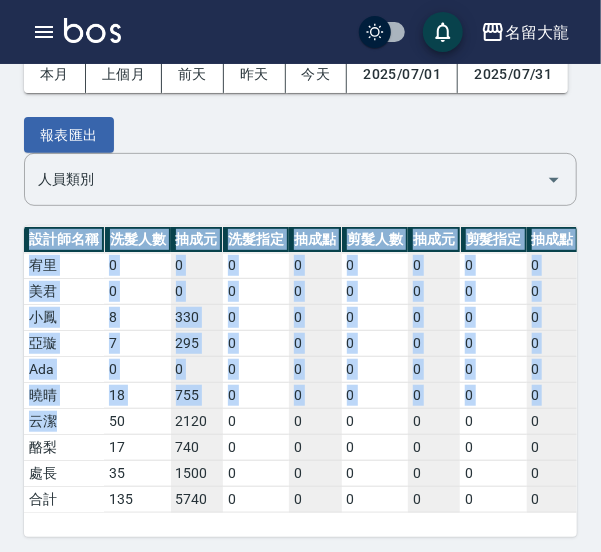drag, startPoint x: 58, startPoint y: 420, endPoint x: 19, endPoint y: 413, distance: 39.623226 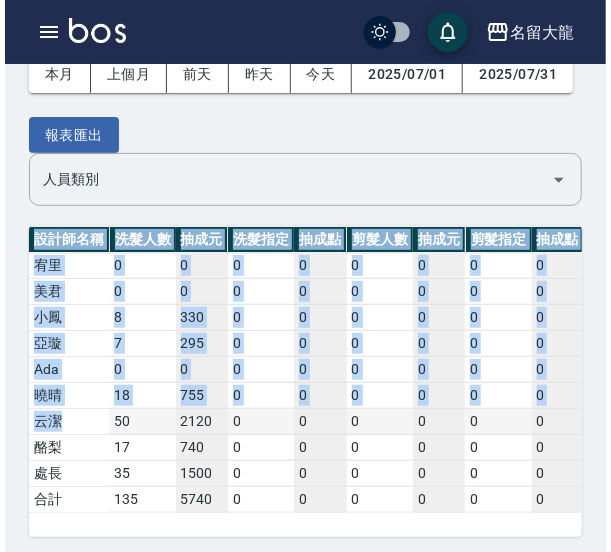 scroll, scrollTop: 103, scrollLeft: 0, axis: vertical 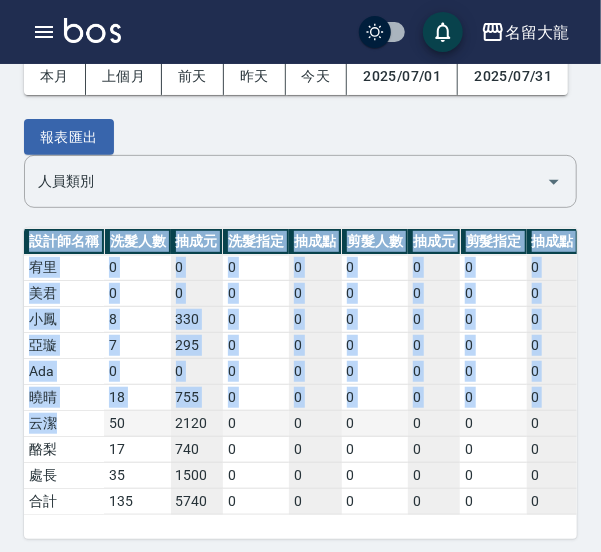 click on "云潔" at bounding box center (64, 424) 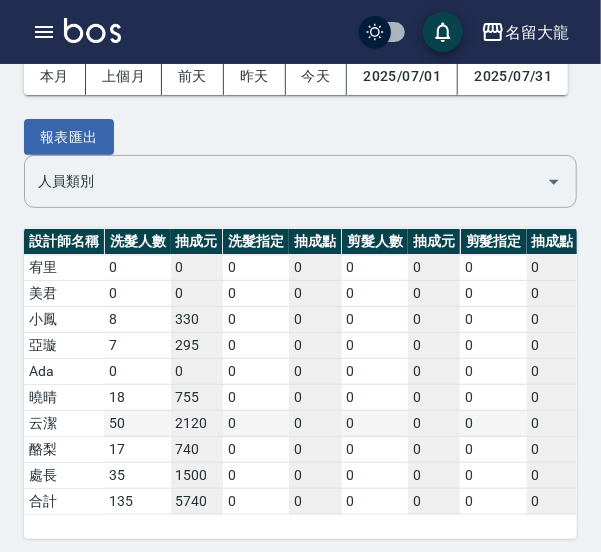 click on "云潔" at bounding box center [64, 424] 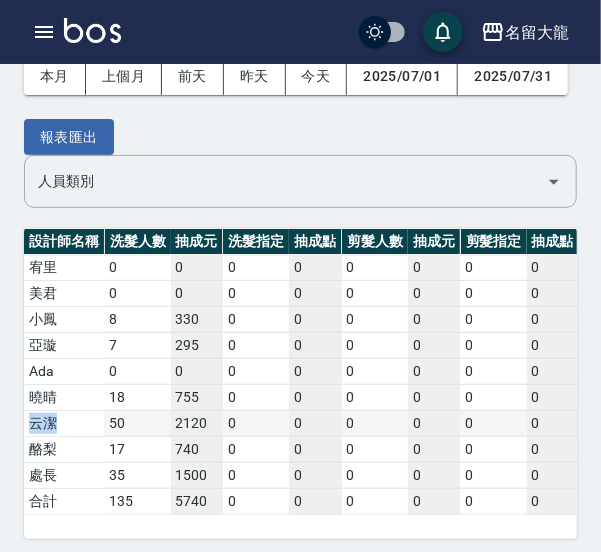 drag, startPoint x: 58, startPoint y: 423, endPoint x: 35, endPoint y: 424, distance: 23.021729 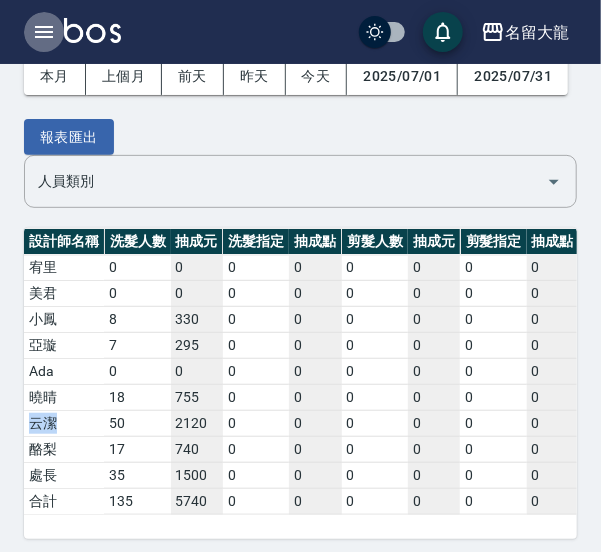 click 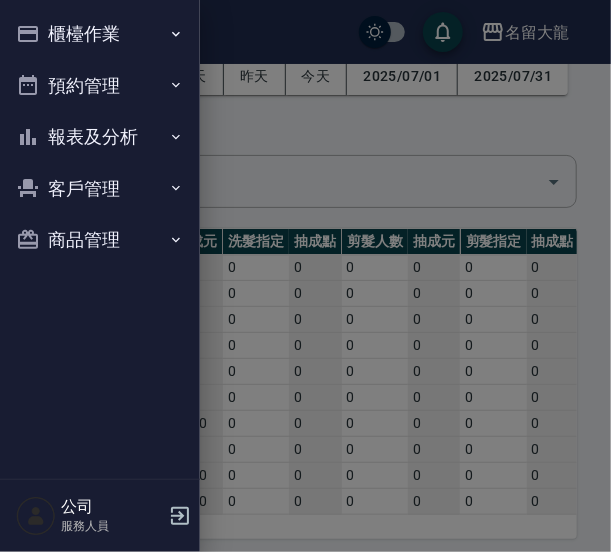 click on "報表及分析" at bounding box center [100, 137] 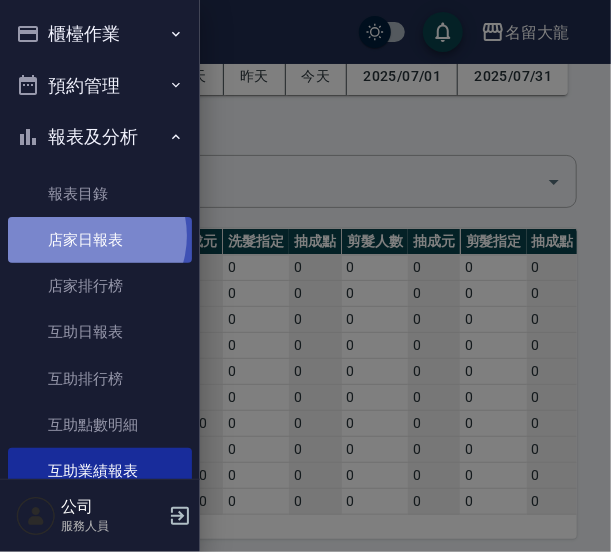 click on "店家日報表" at bounding box center [100, 240] 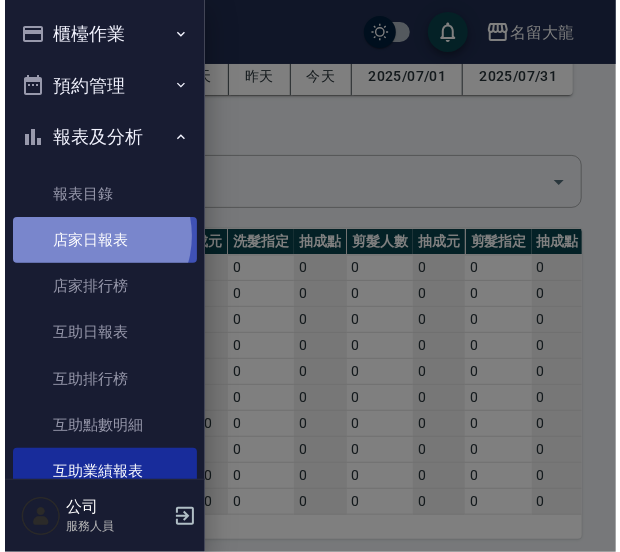scroll, scrollTop: 0, scrollLeft: 0, axis: both 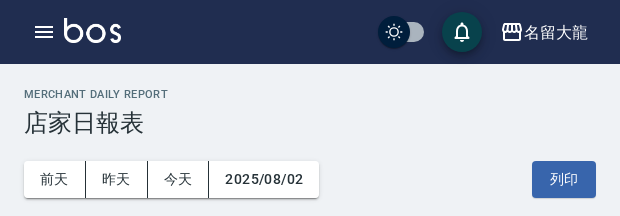click on "店家日報表" at bounding box center [310, 123] 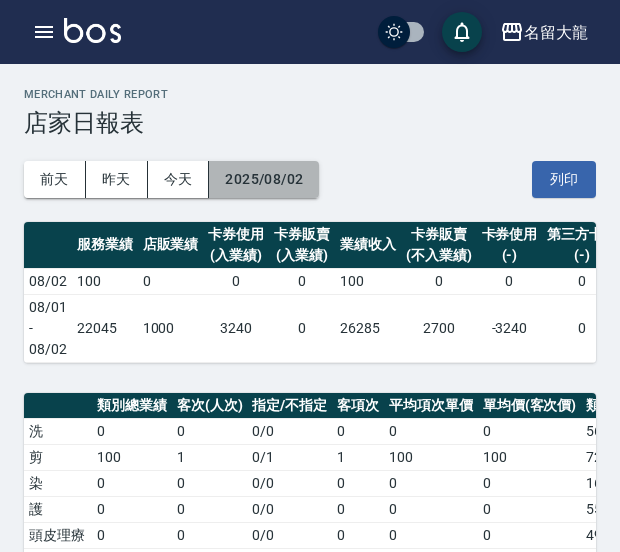 click on "2025/08/02" at bounding box center (264, 179) 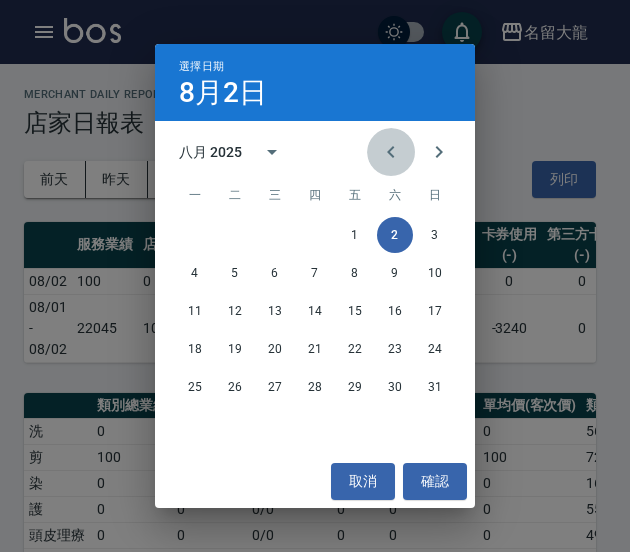 click 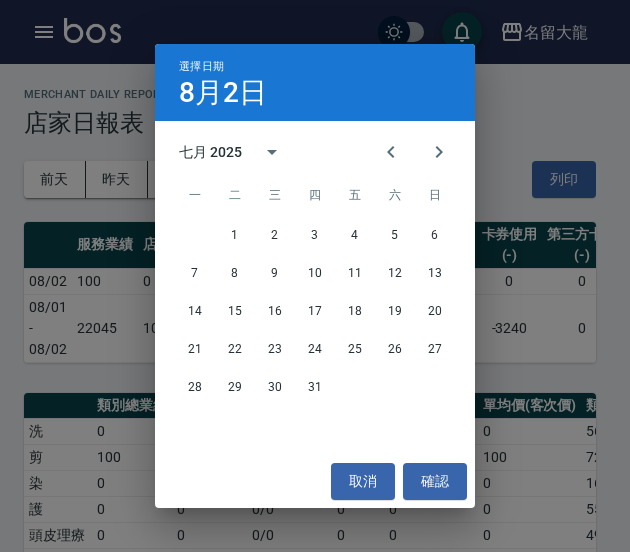 click on "28 29 30 31" at bounding box center (315, 387) 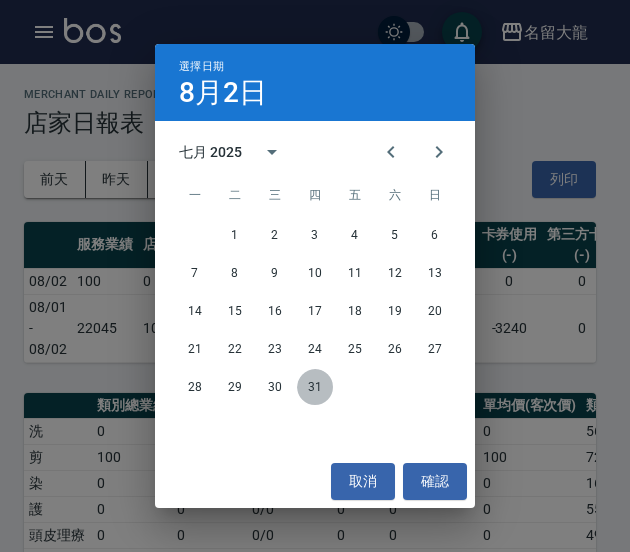 click on "31" at bounding box center [315, 387] 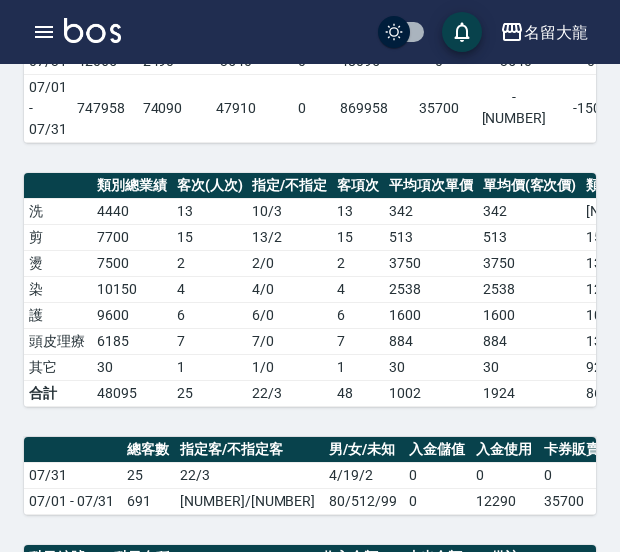 scroll, scrollTop: 221, scrollLeft: 0, axis: vertical 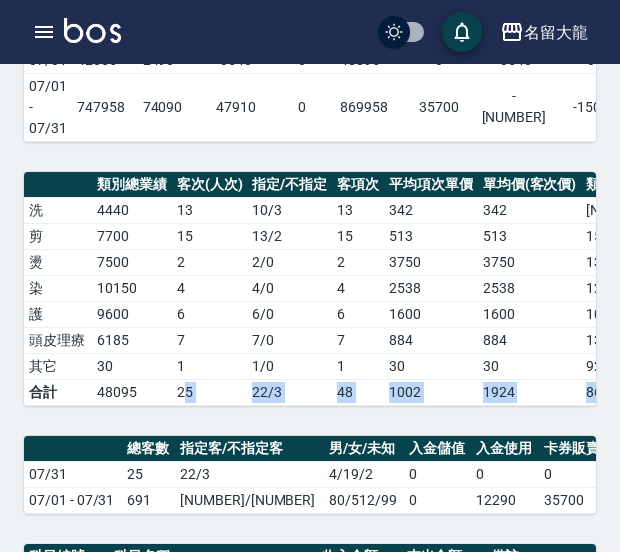 drag, startPoint x: 183, startPoint y: 412, endPoint x: 291, endPoint y: 437, distance: 110.85576 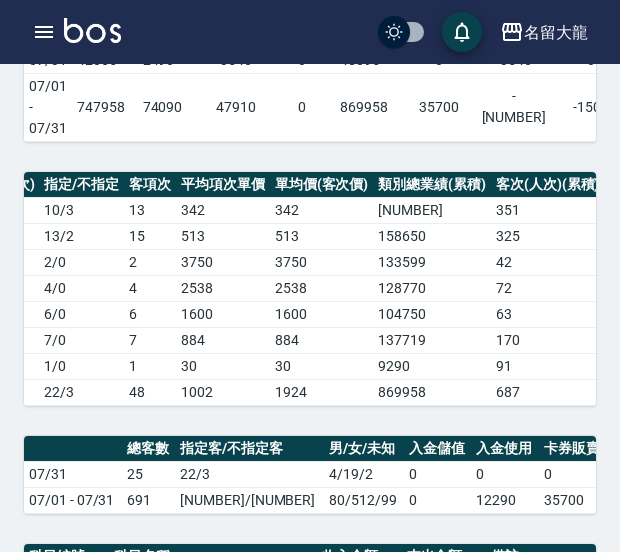 scroll, scrollTop: 0, scrollLeft: 209, axis: horizontal 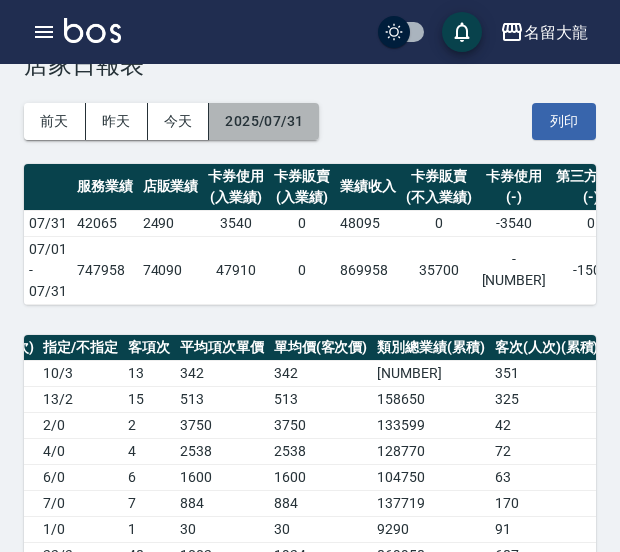 click on "2025/07/31" at bounding box center (264, 121) 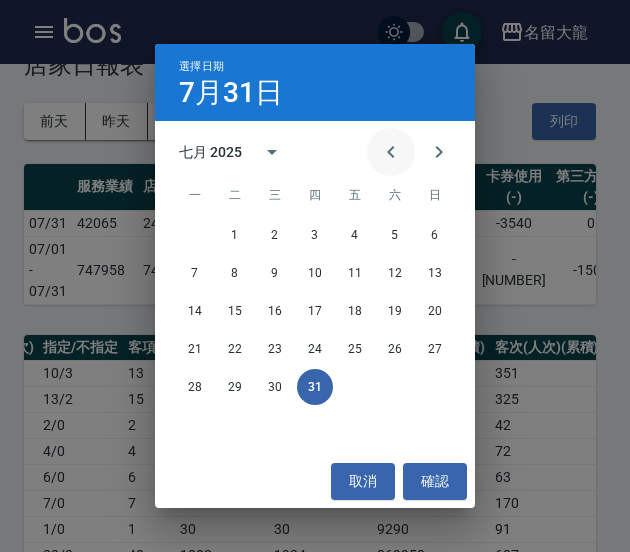 click 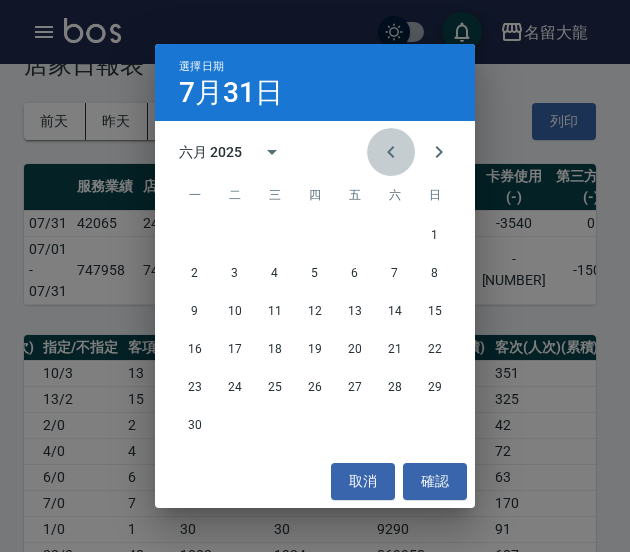 click 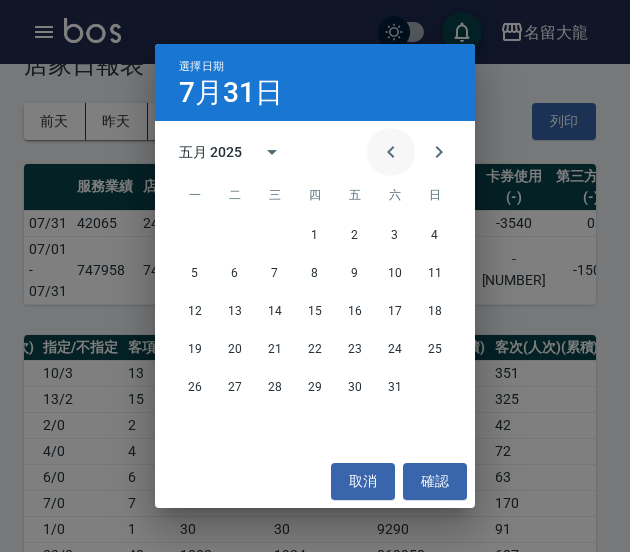 click 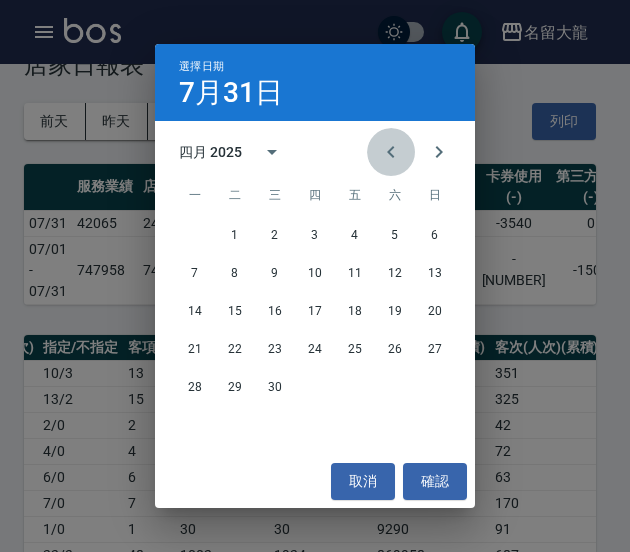 click 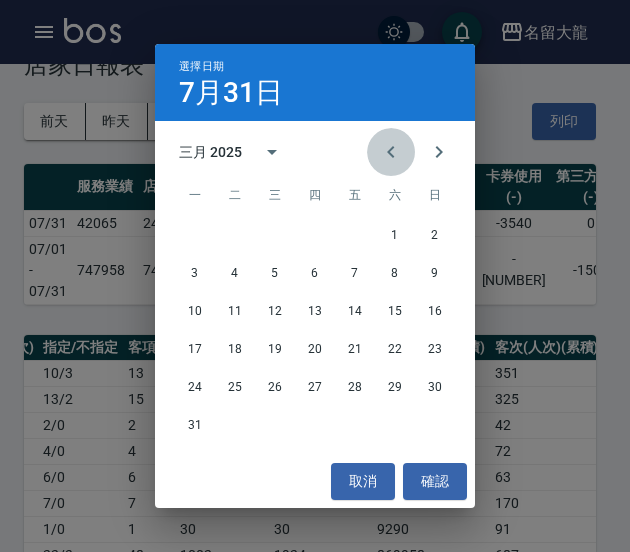 click 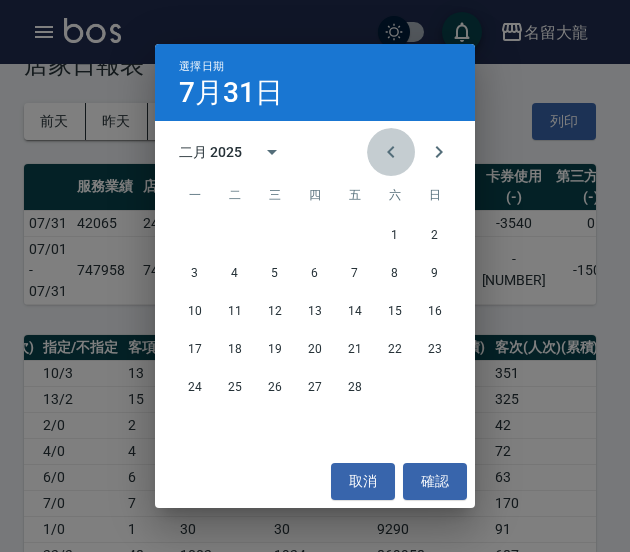 click 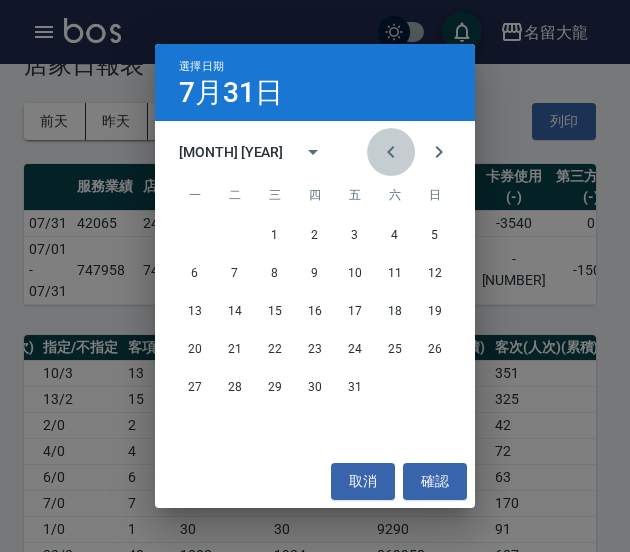 click 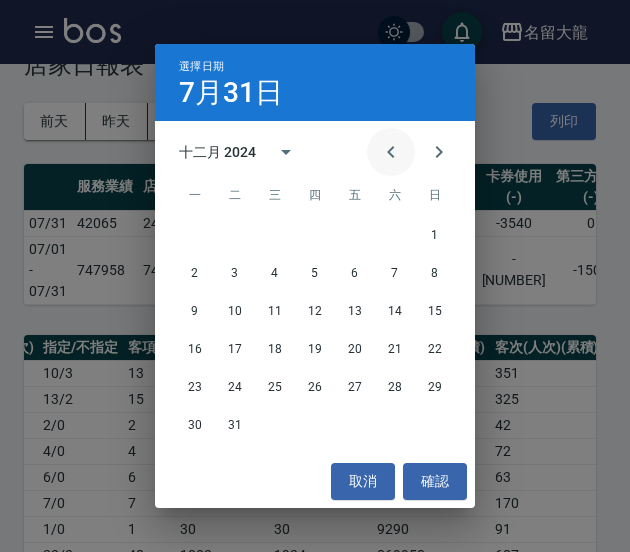 click 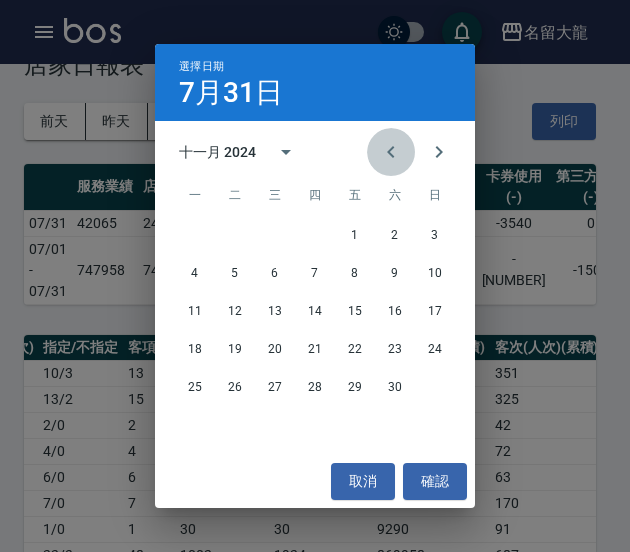 click 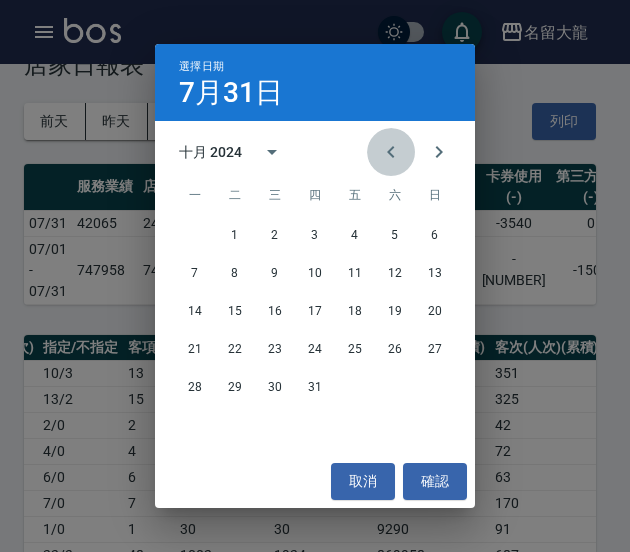 click 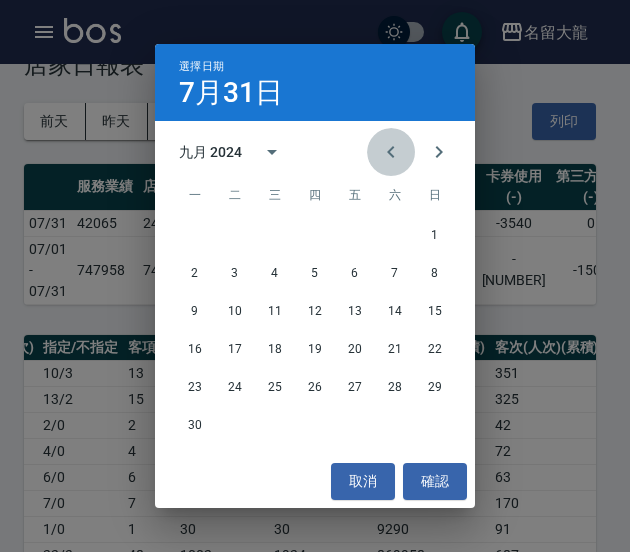 click 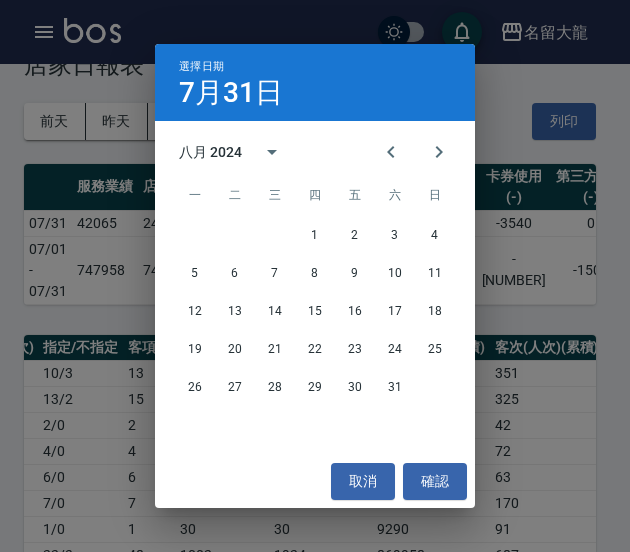 click on "八月 2024" at bounding box center (315, 152) 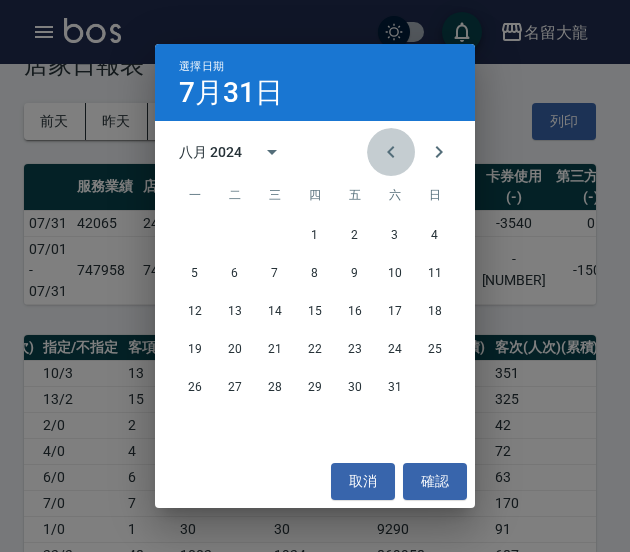 click 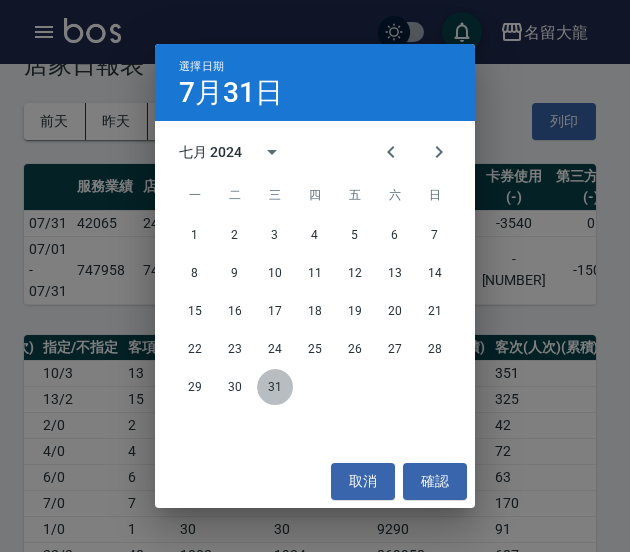 click on "31" at bounding box center [275, 387] 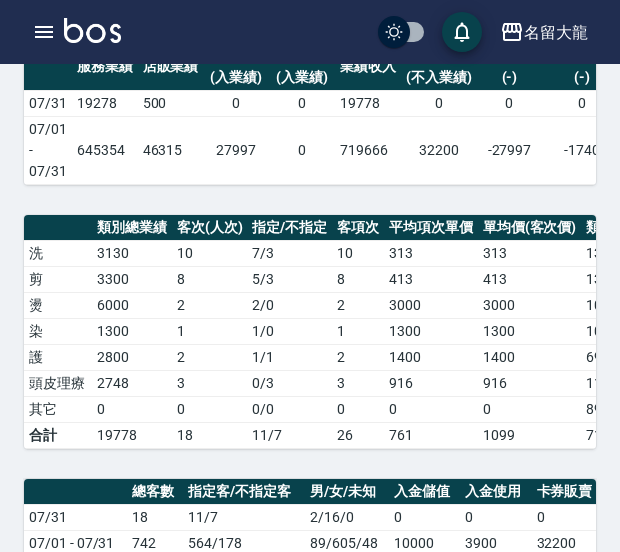 scroll, scrollTop: 226, scrollLeft: 0, axis: vertical 